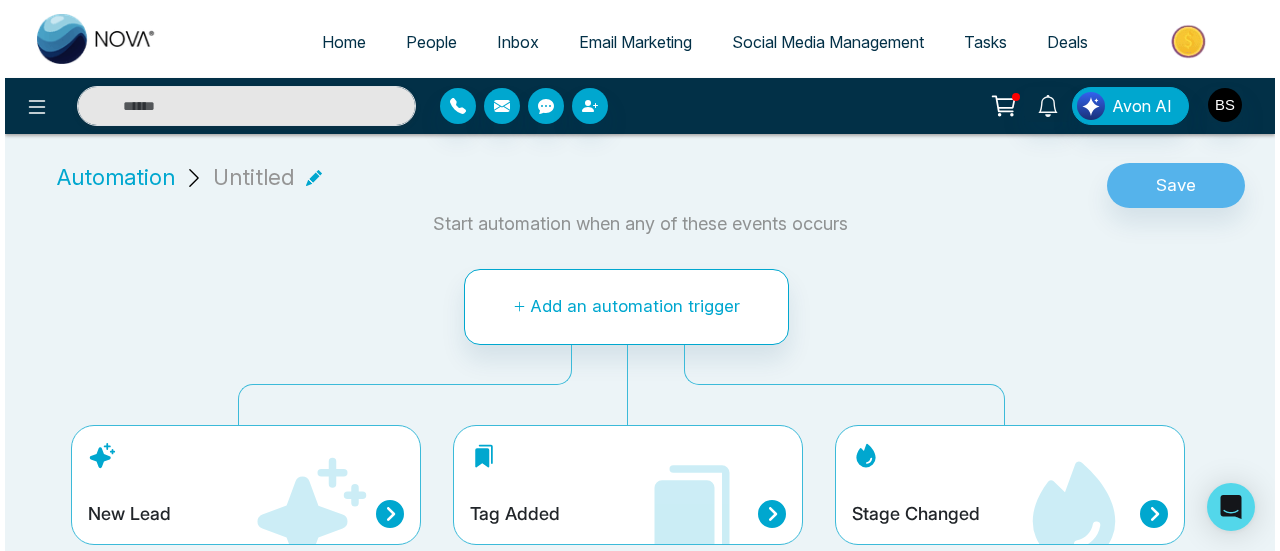 scroll, scrollTop: 0, scrollLeft: 0, axis: both 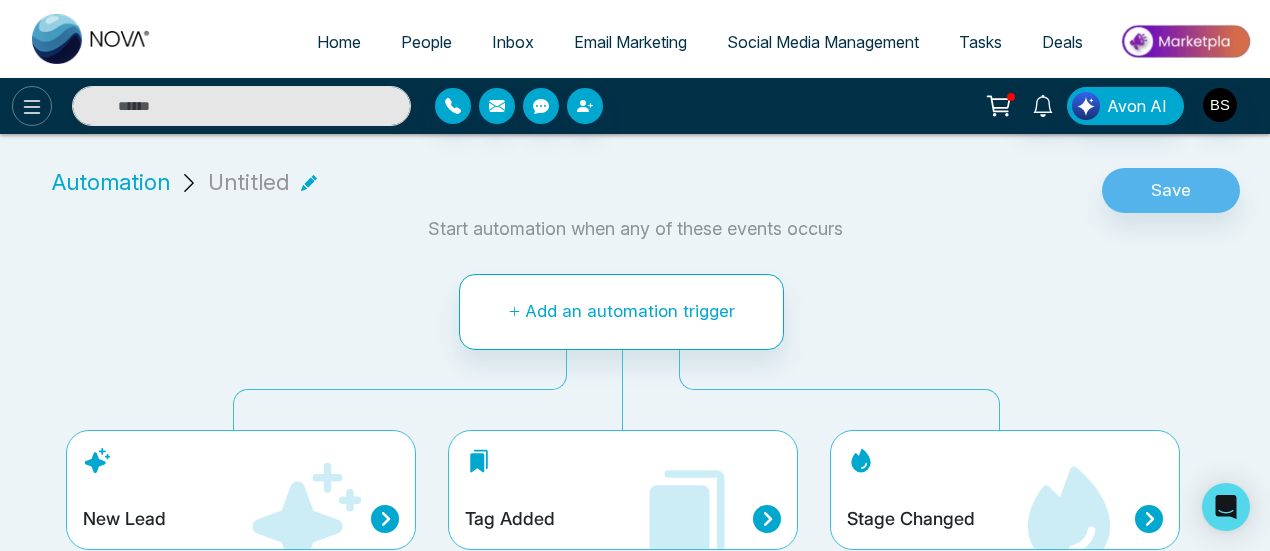 click 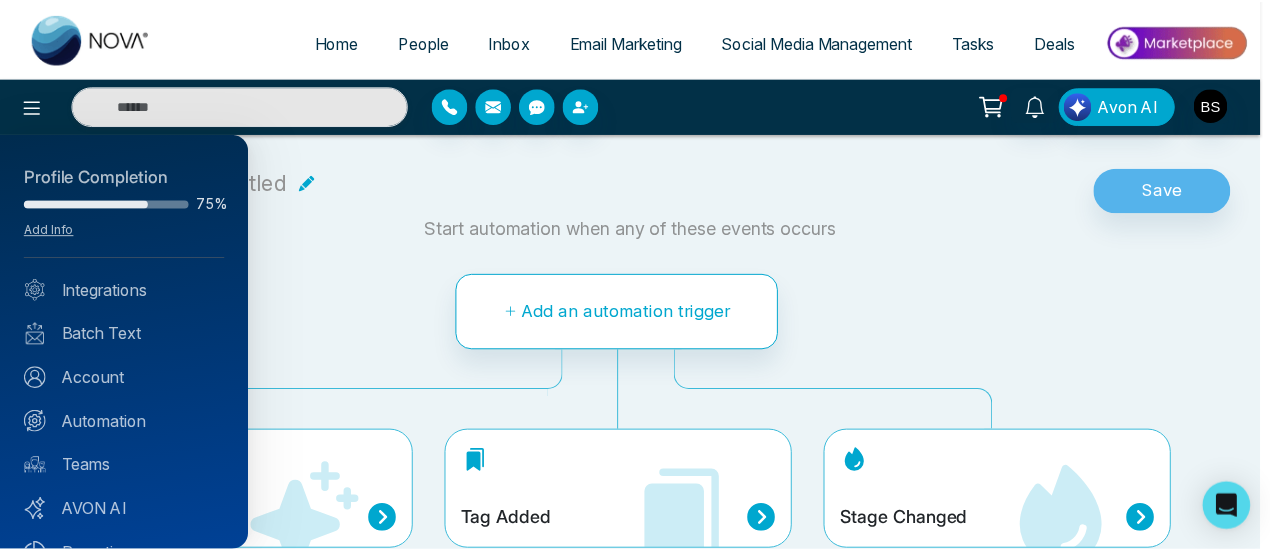 scroll, scrollTop: 258, scrollLeft: 0, axis: vertical 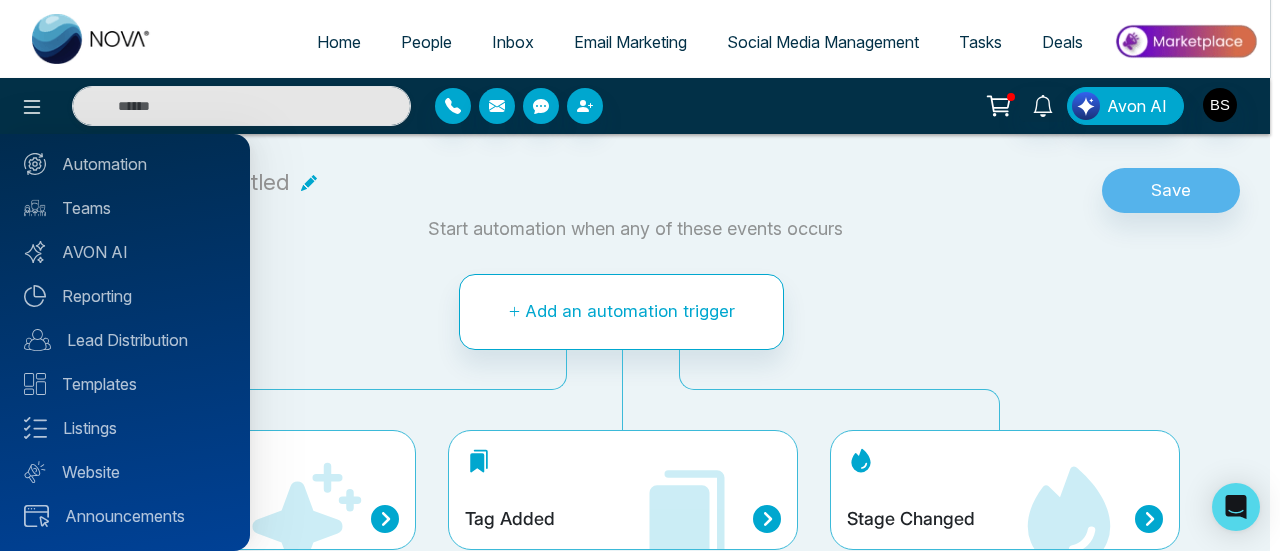 click at bounding box center (640, 275) 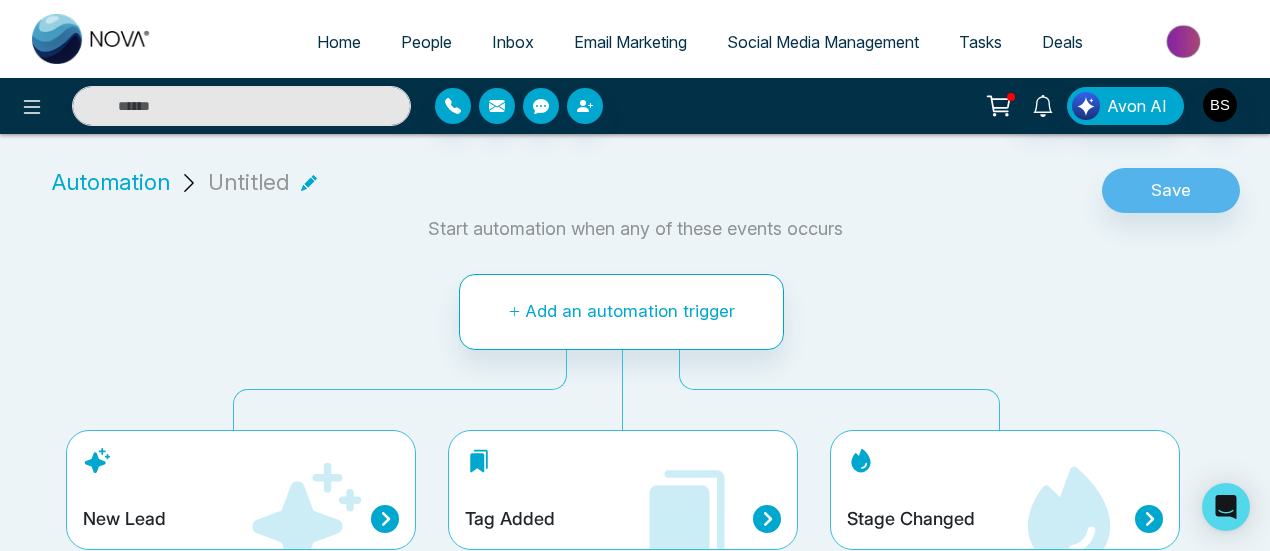 click on "Automation" at bounding box center [111, 182] 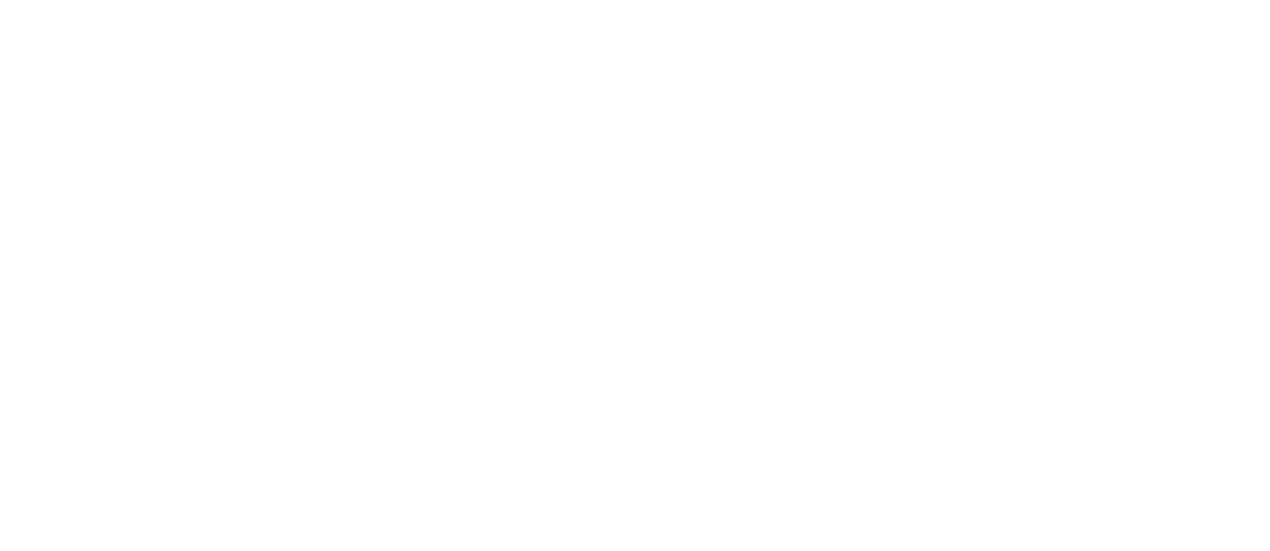 scroll, scrollTop: 0, scrollLeft: 0, axis: both 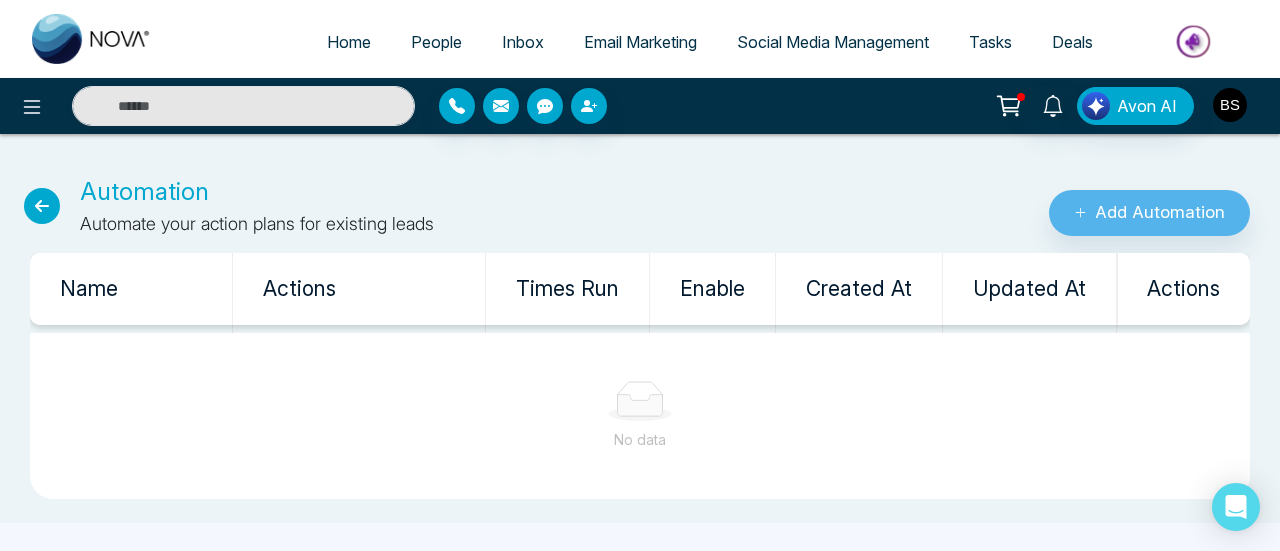 click at bounding box center (1230, 105) 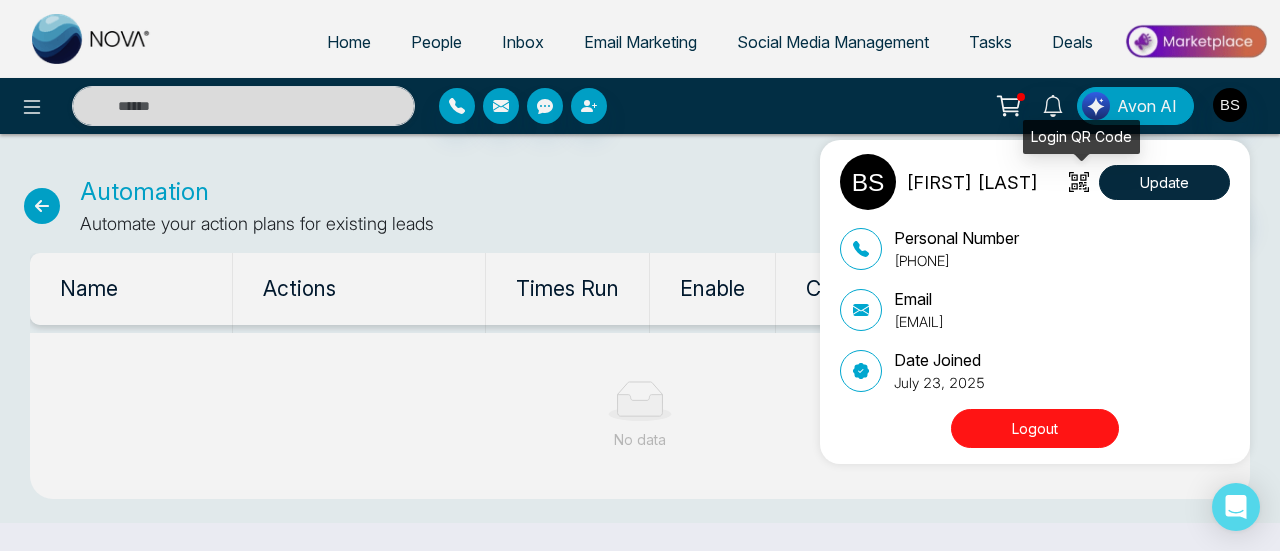 click 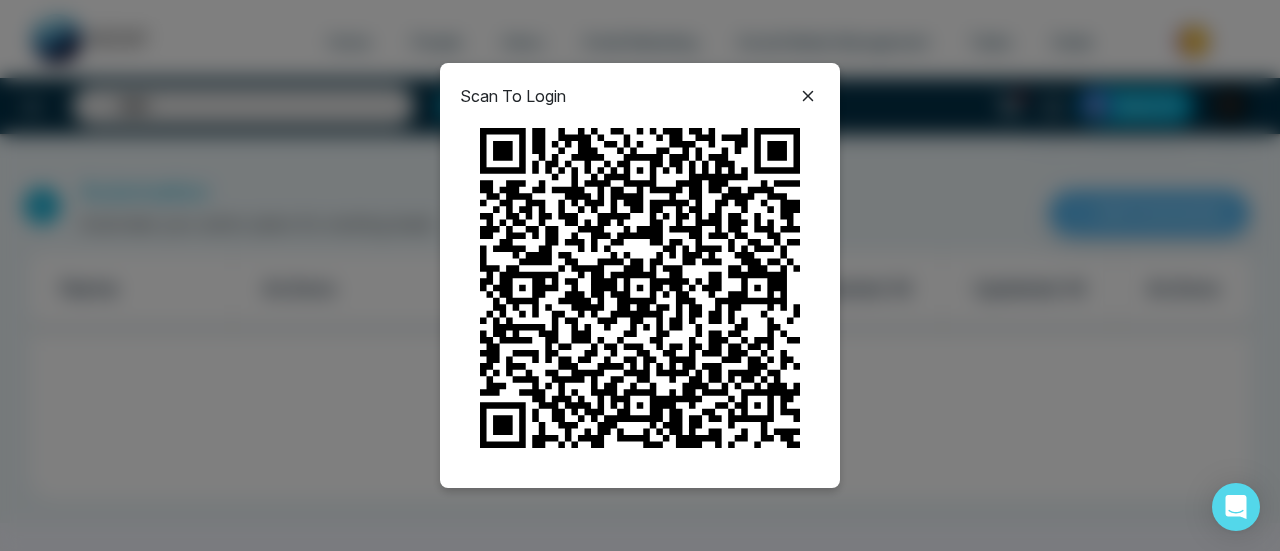 click 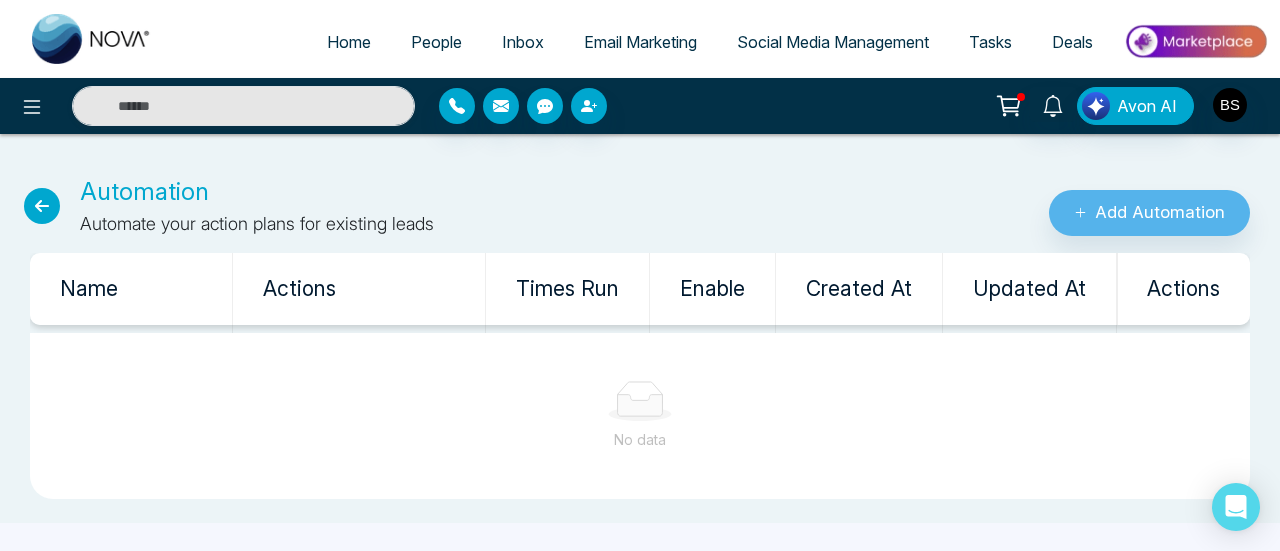 click on "Home" at bounding box center (349, 42) 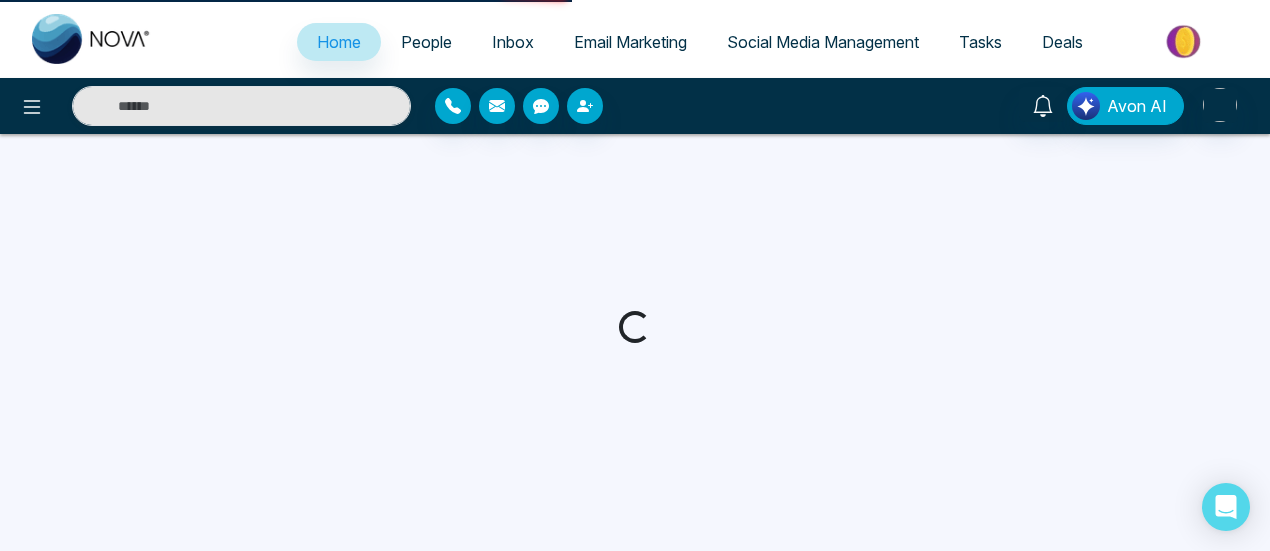 select on "*" 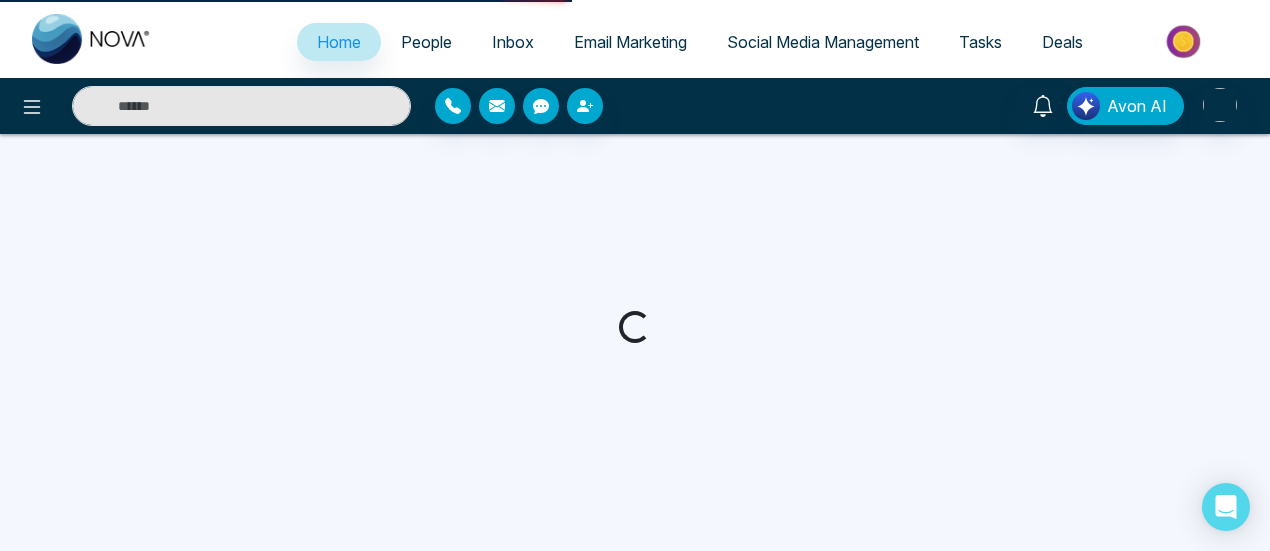 select on "*" 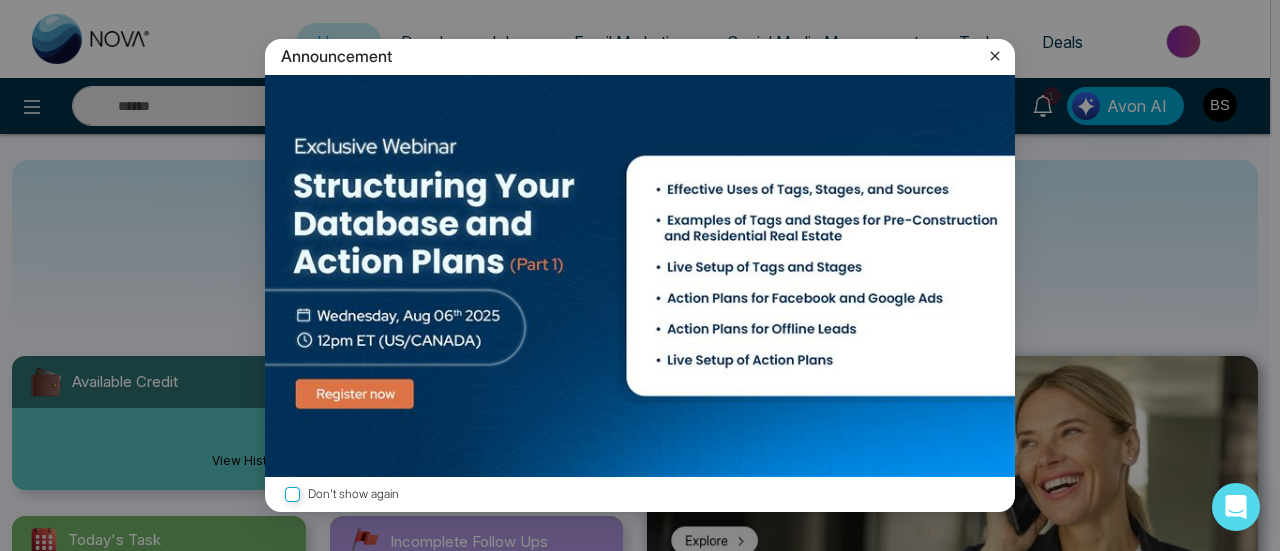 click 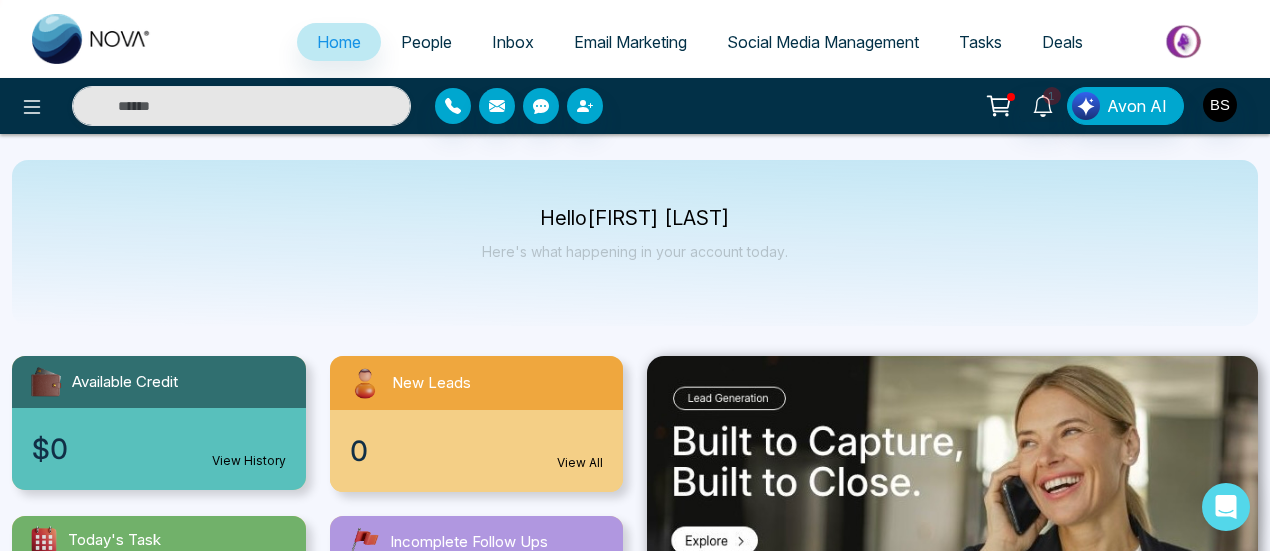 click on "People" at bounding box center (426, 42) 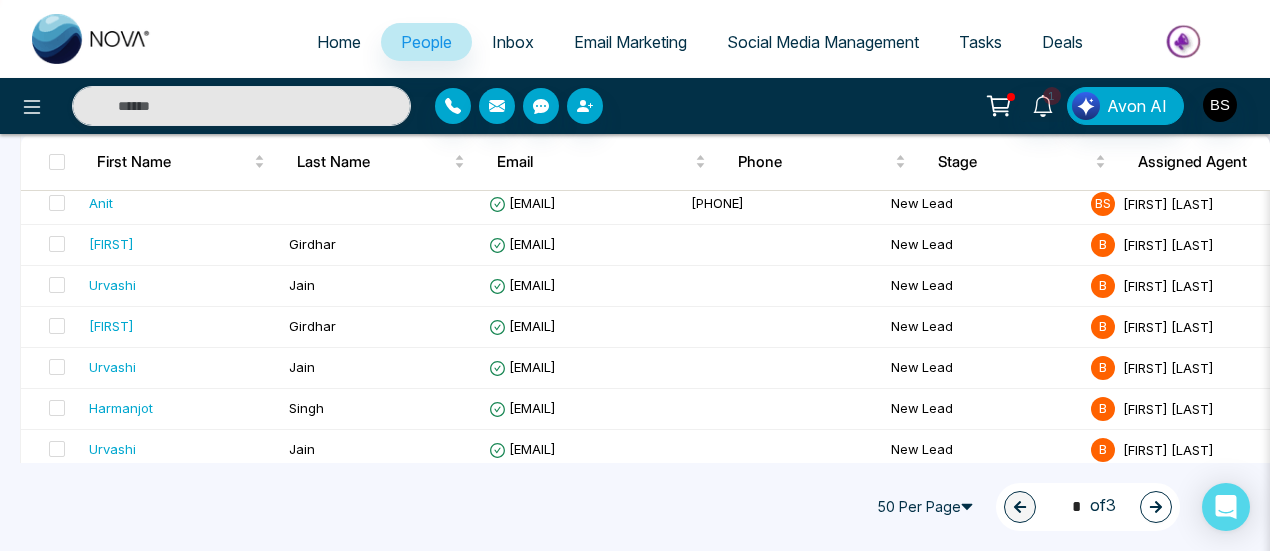 scroll, scrollTop: 400, scrollLeft: 0, axis: vertical 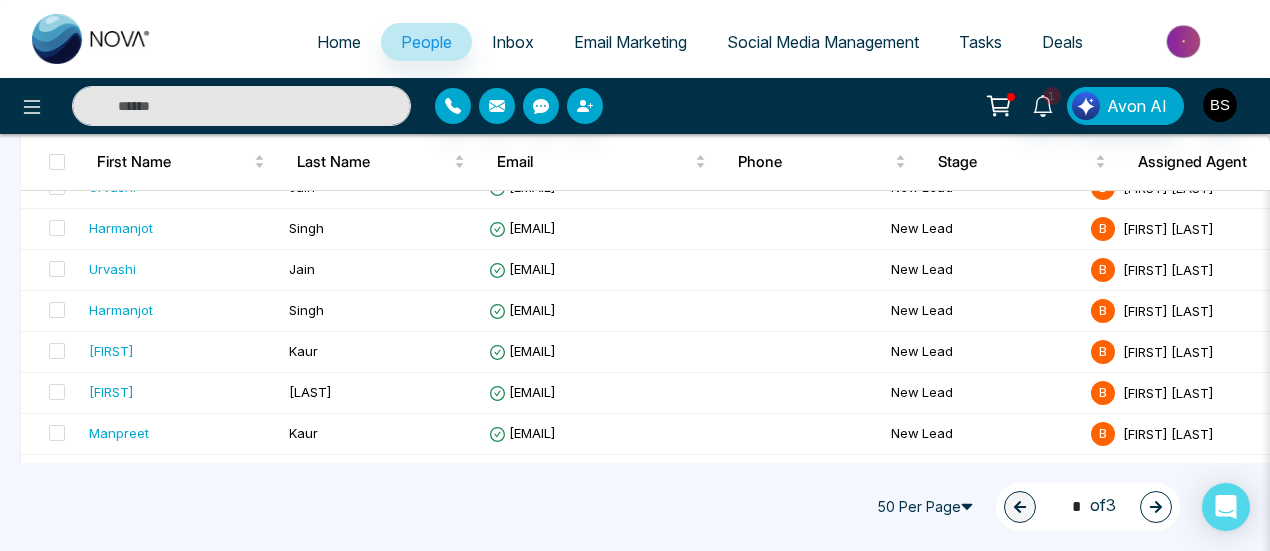 click on "Home" at bounding box center (339, 42) 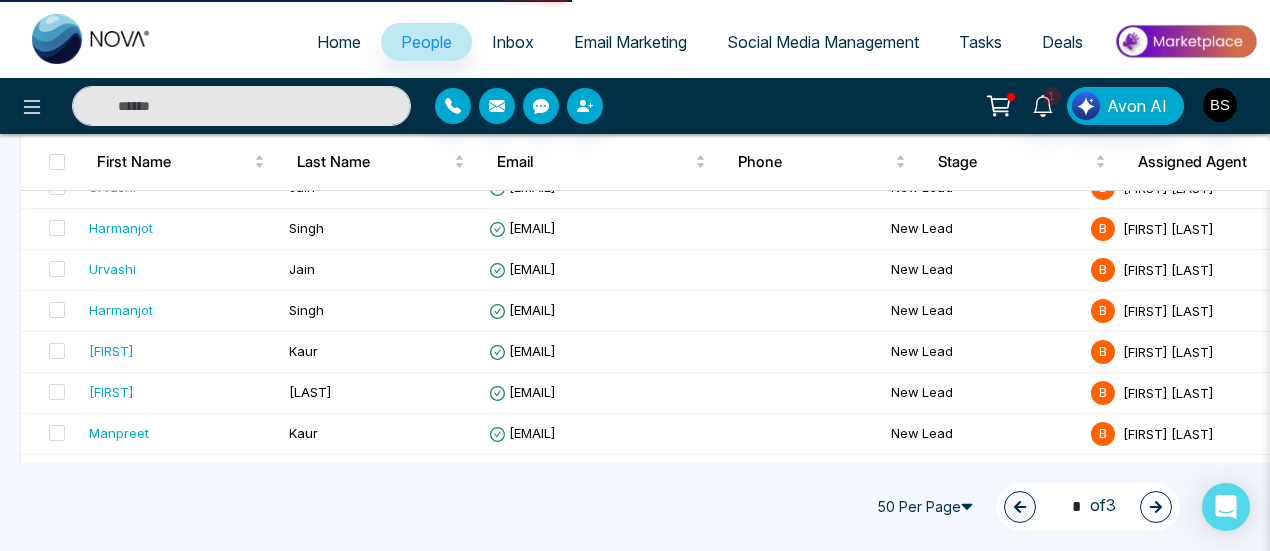 select on "*" 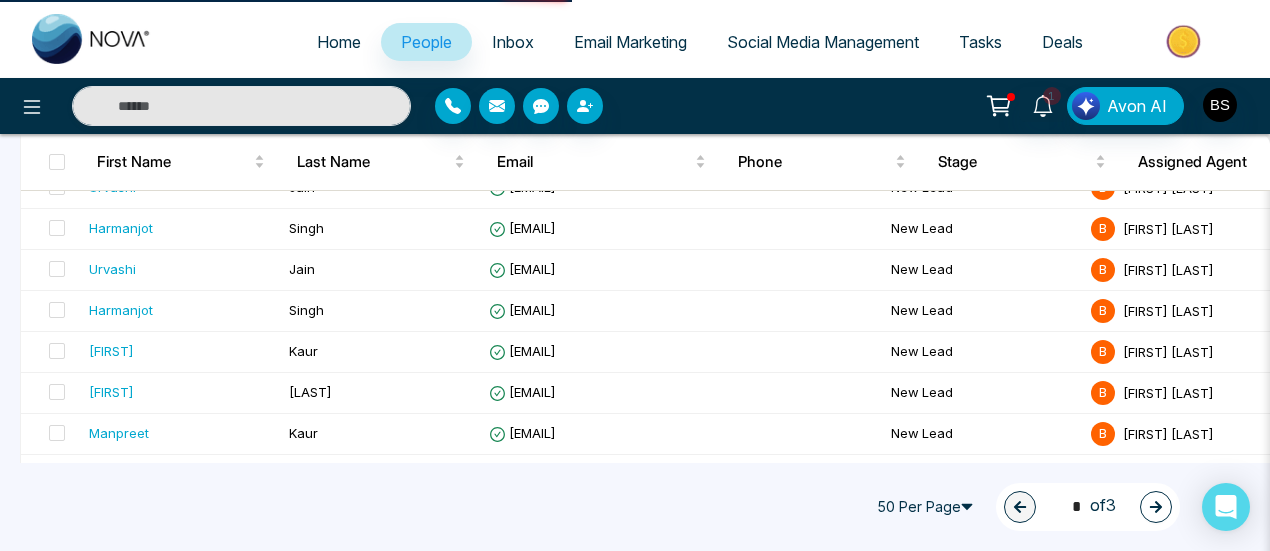 select on "*" 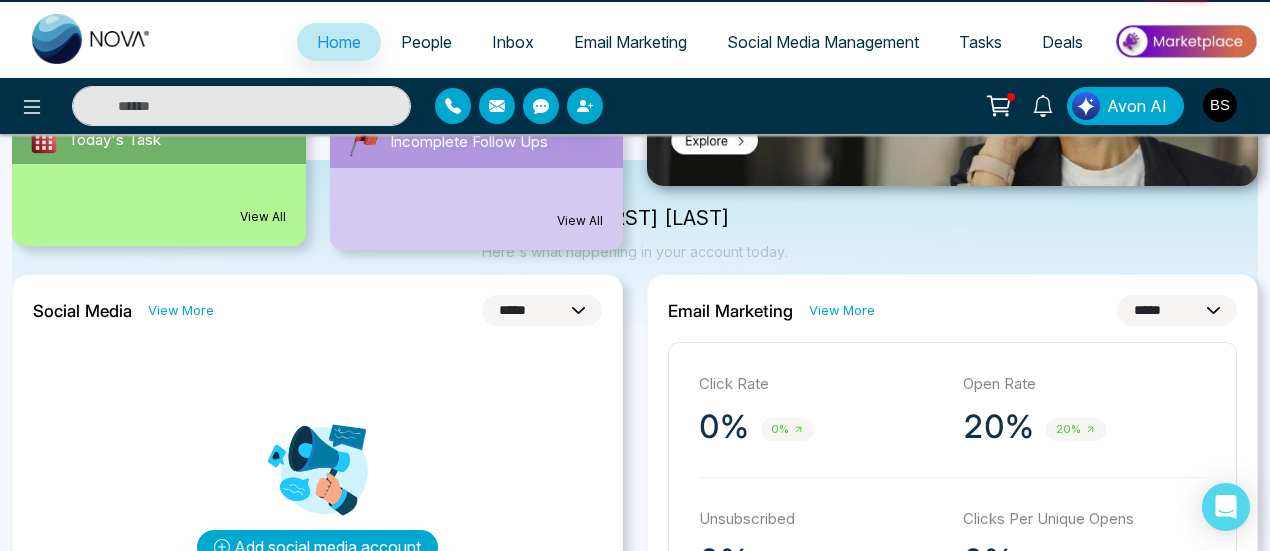 scroll, scrollTop: 0, scrollLeft: 0, axis: both 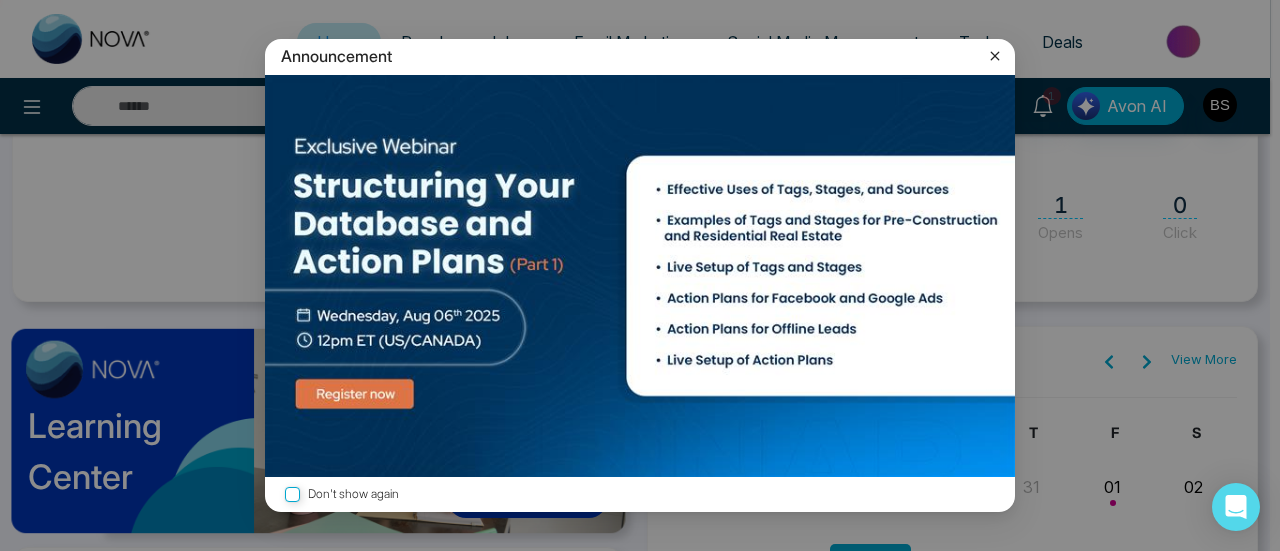 click 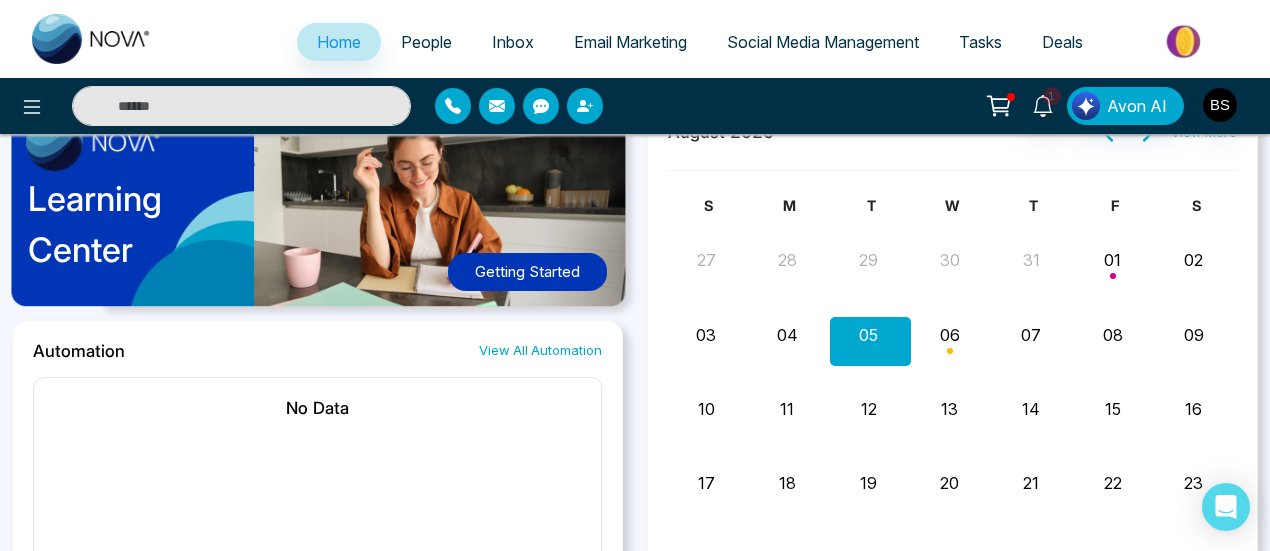 scroll, scrollTop: 1069, scrollLeft: 0, axis: vertical 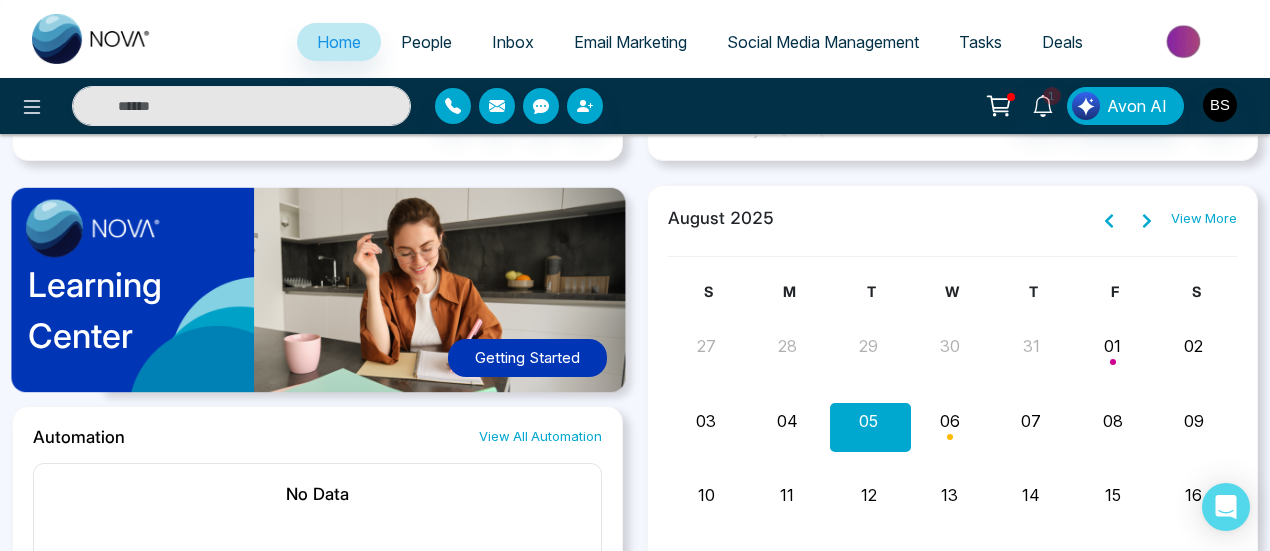click on "View More" at bounding box center (1204, 219) 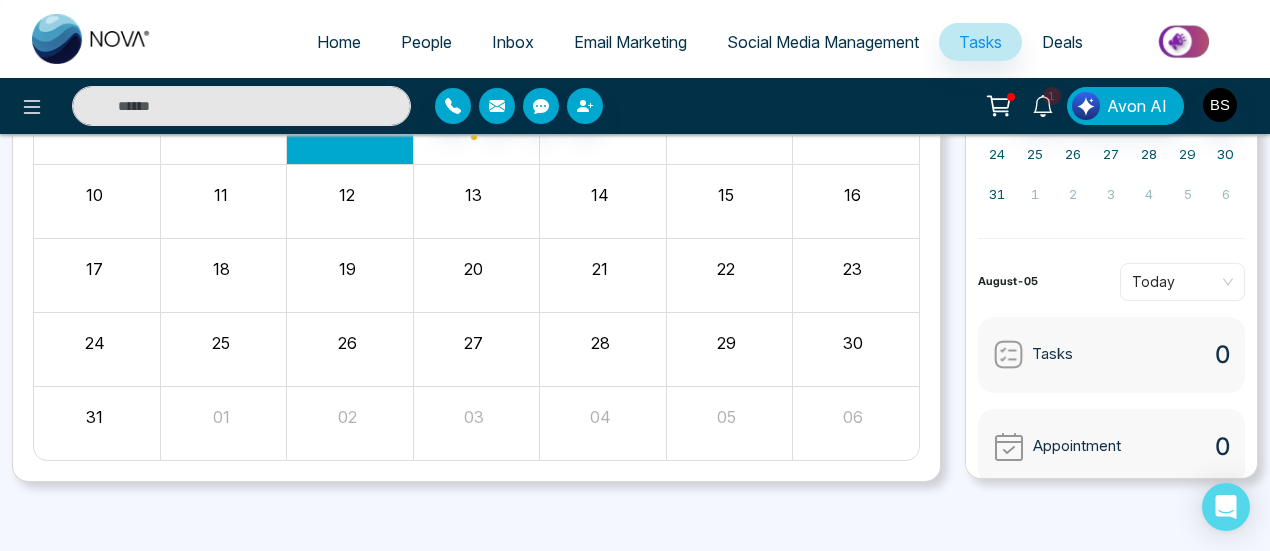 scroll, scrollTop: 0, scrollLeft: 0, axis: both 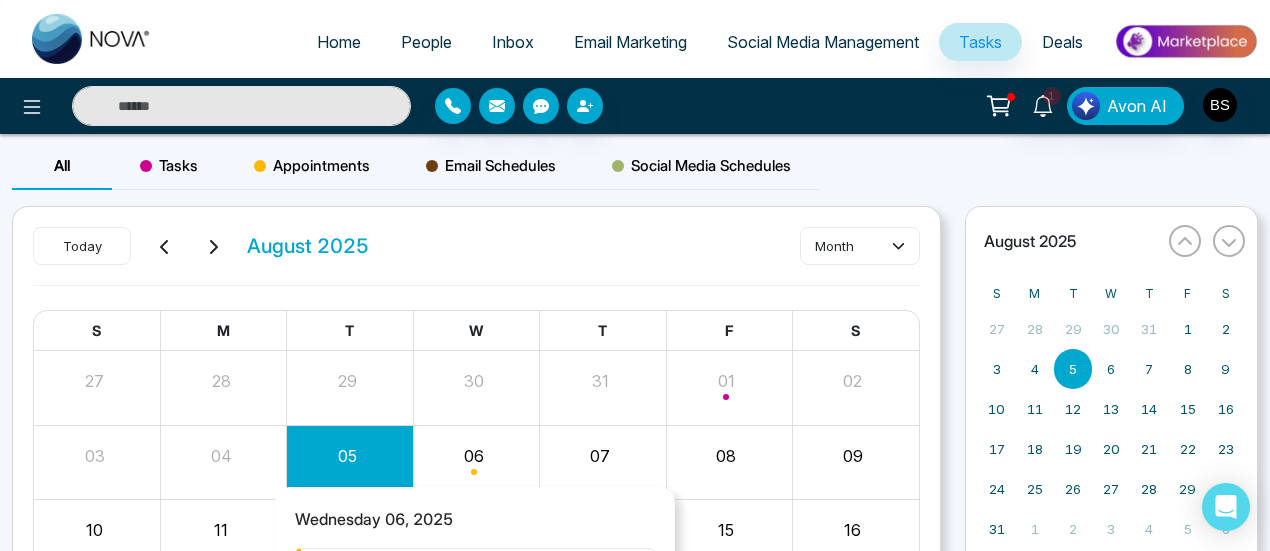 click at bounding box center [476, 462] 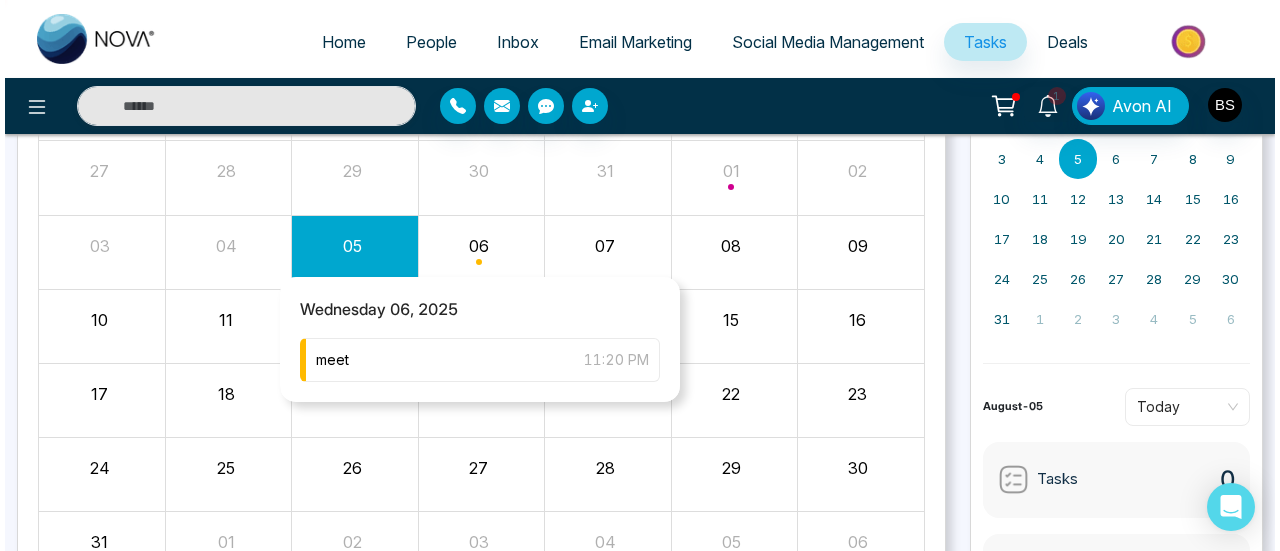 scroll, scrollTop: 300, scrollLeft: 0, axis: vertical 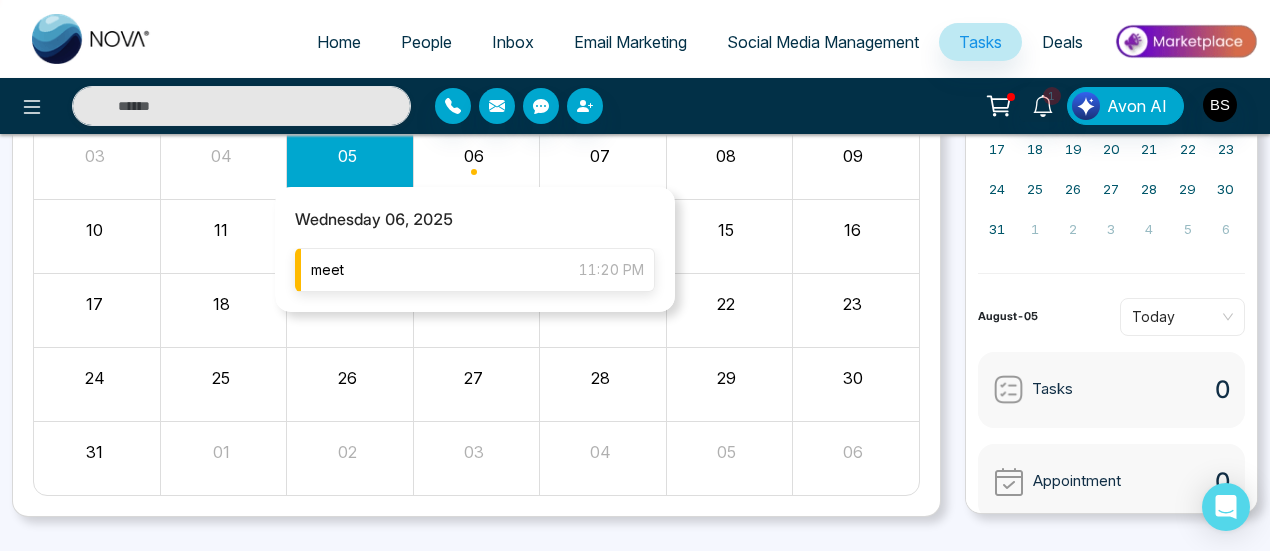 click on "meet [TIME]" at bounding box center [475, 270] 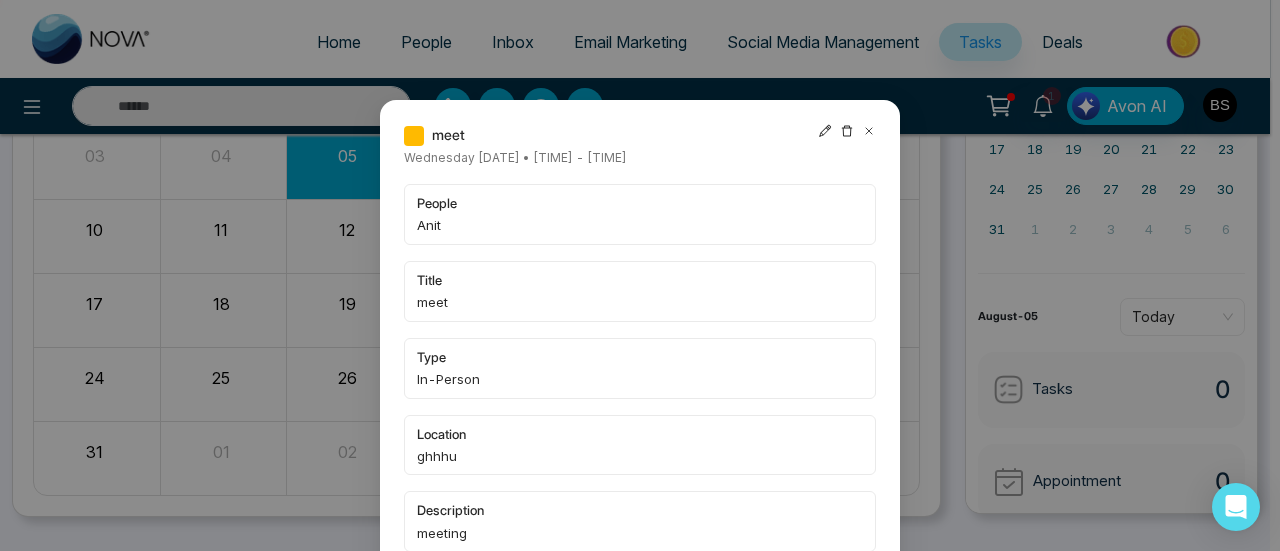 scroll, scrollTop: 45, scrollLeft: 0, axis: vertical 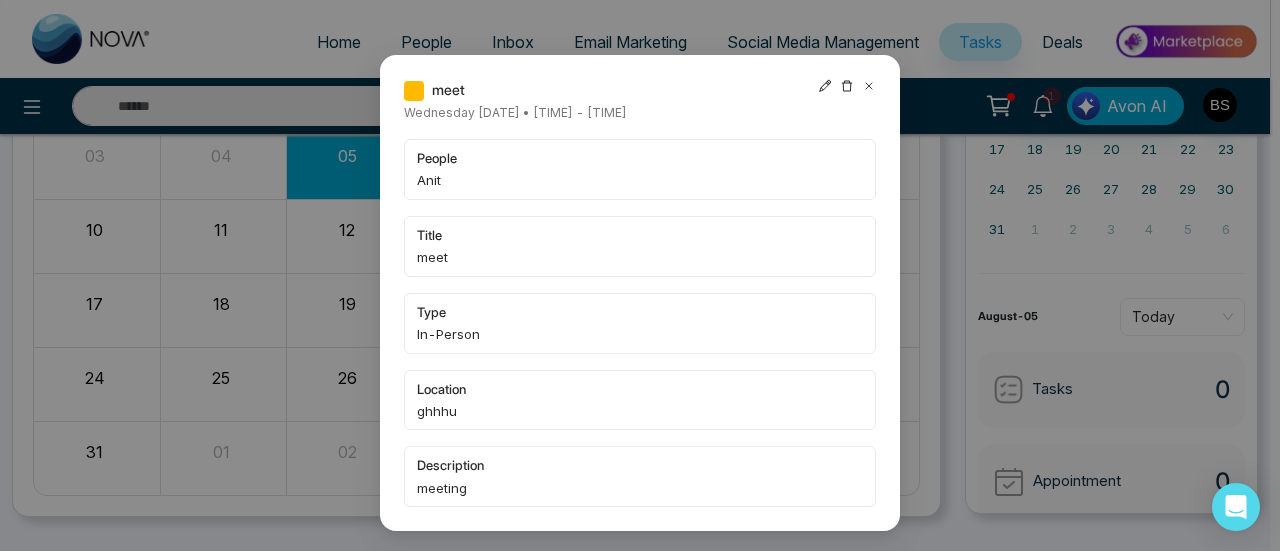 click 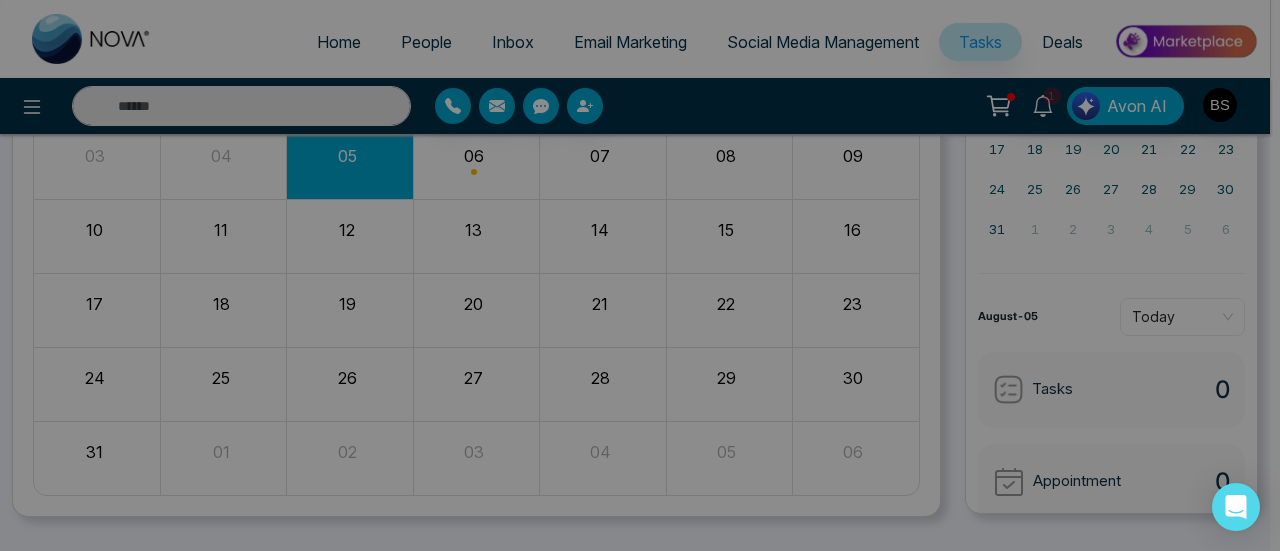 scroll, scrollTop: 0, scrollLeft: 0, axis: both 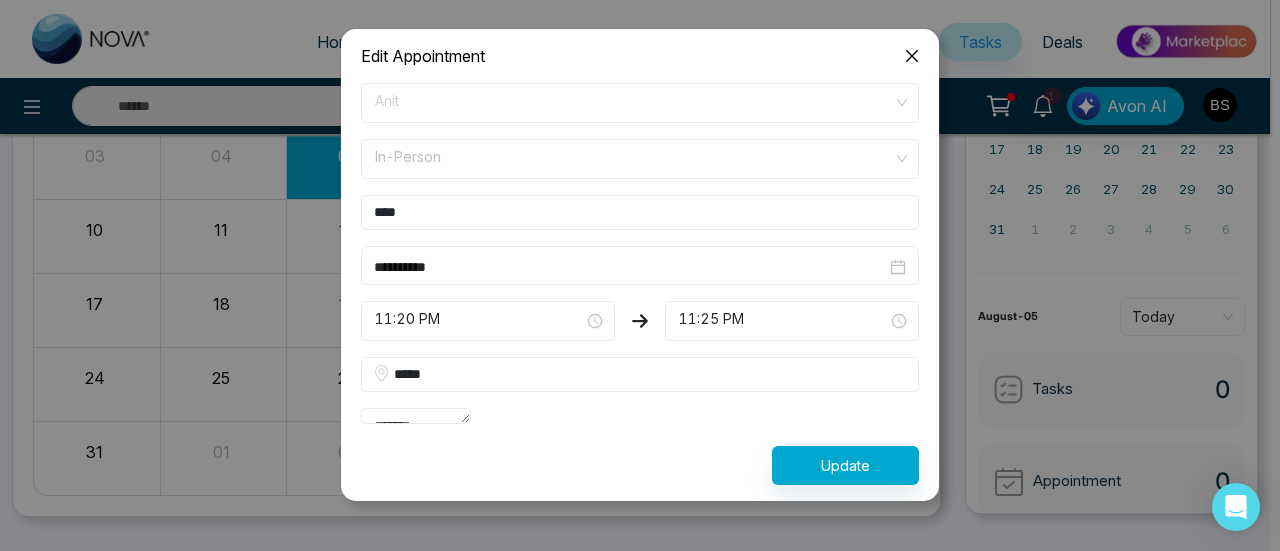 click on "In-Person" at bounding box center (640, 159) 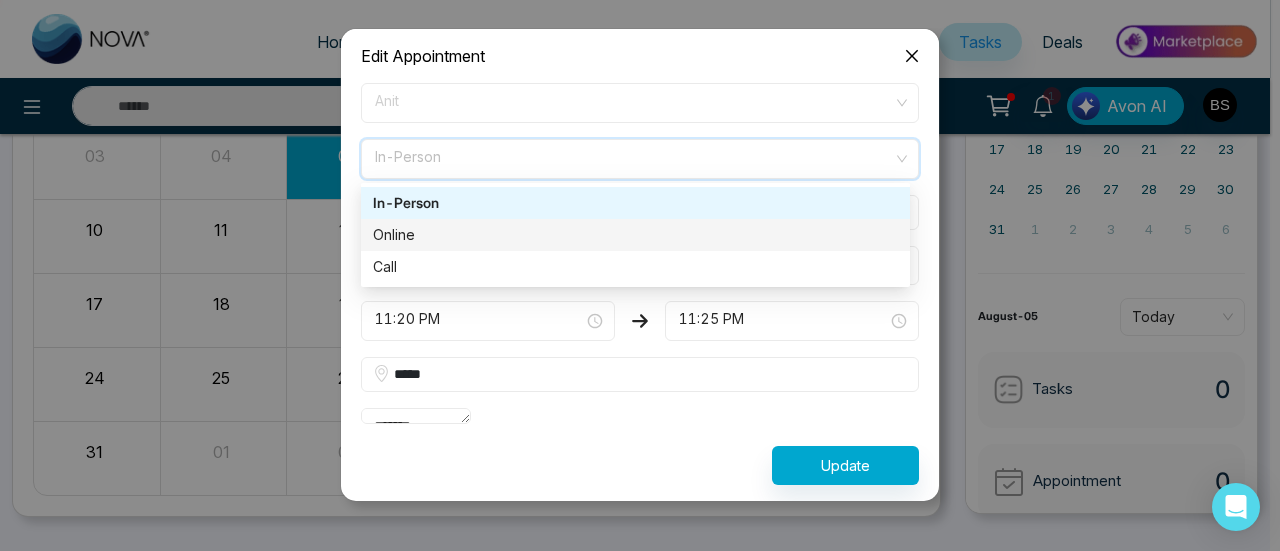click on "Online" at bounding box center [635, 235] 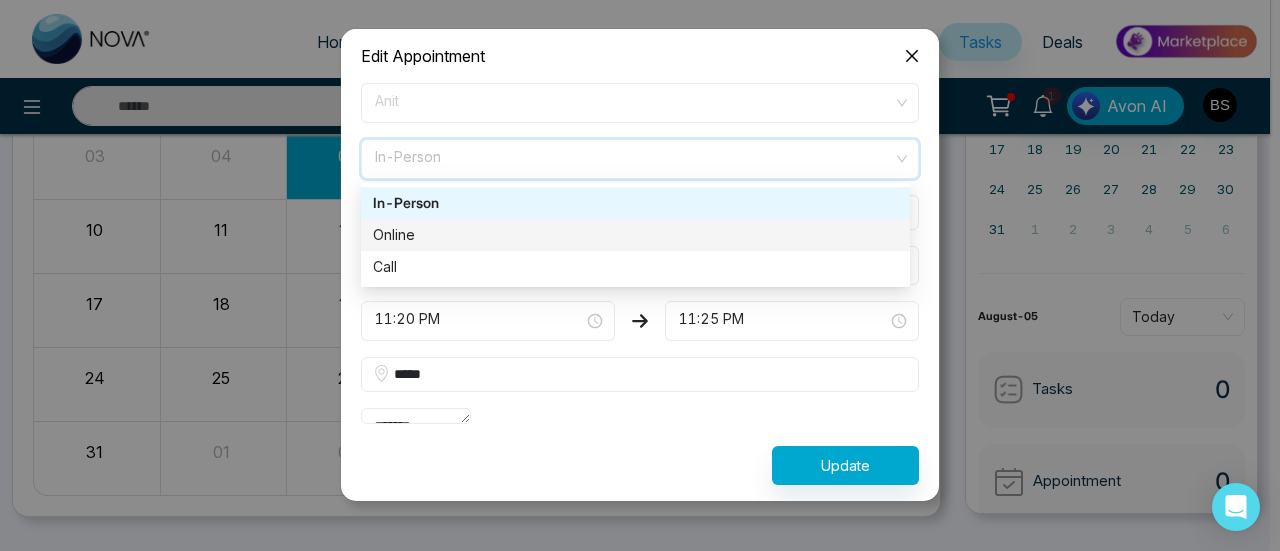 type 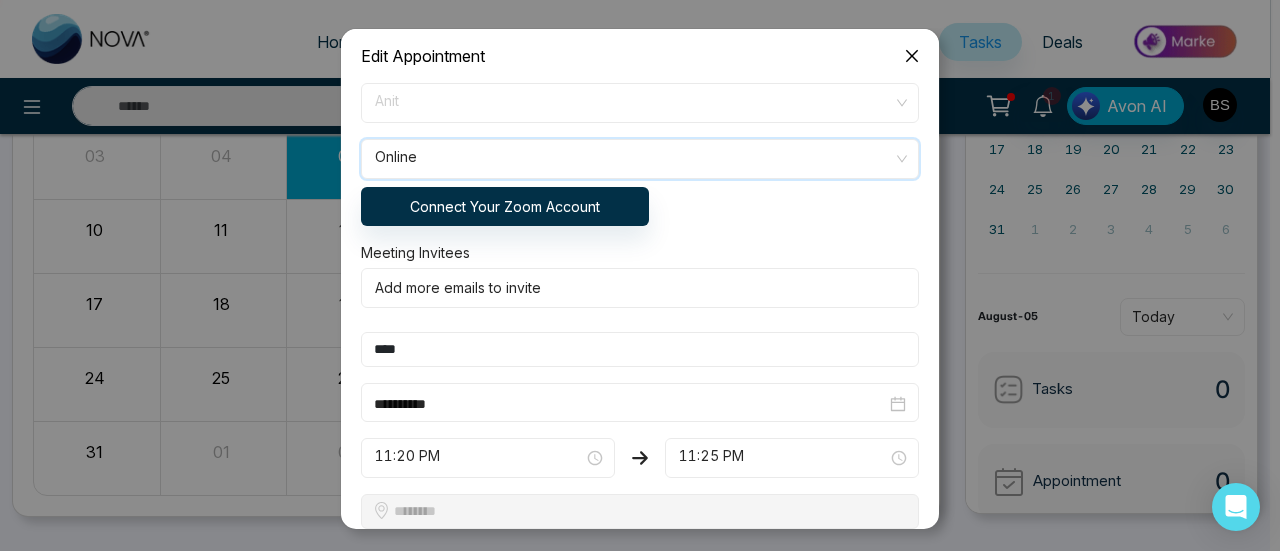 click on "Online" at bounding box center (640, 159) 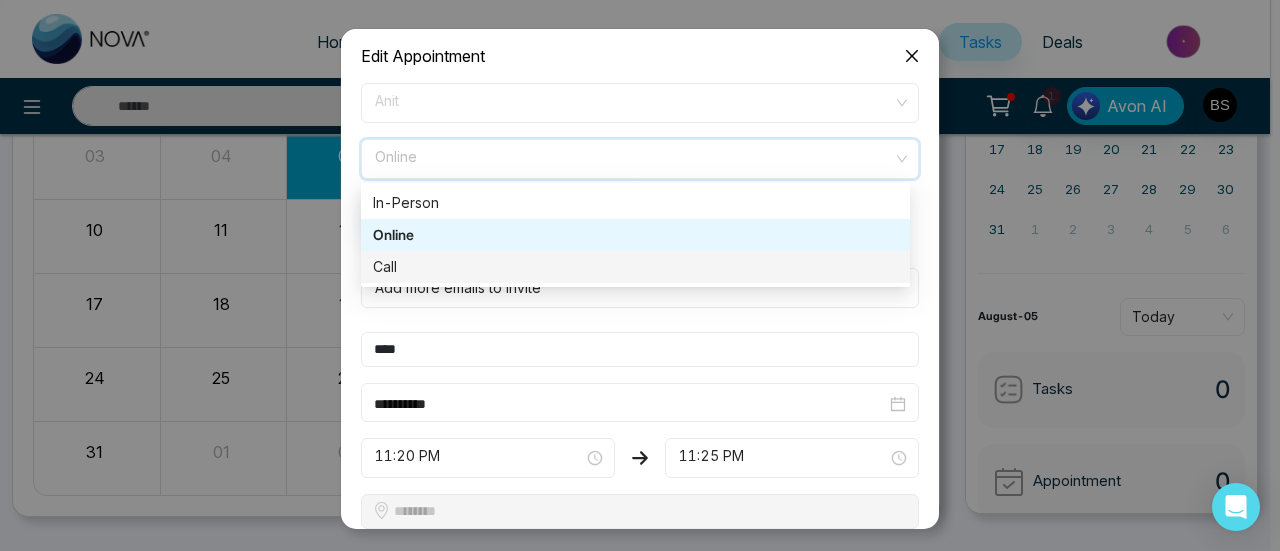 click on "Call" at bounding box center (635, 267) 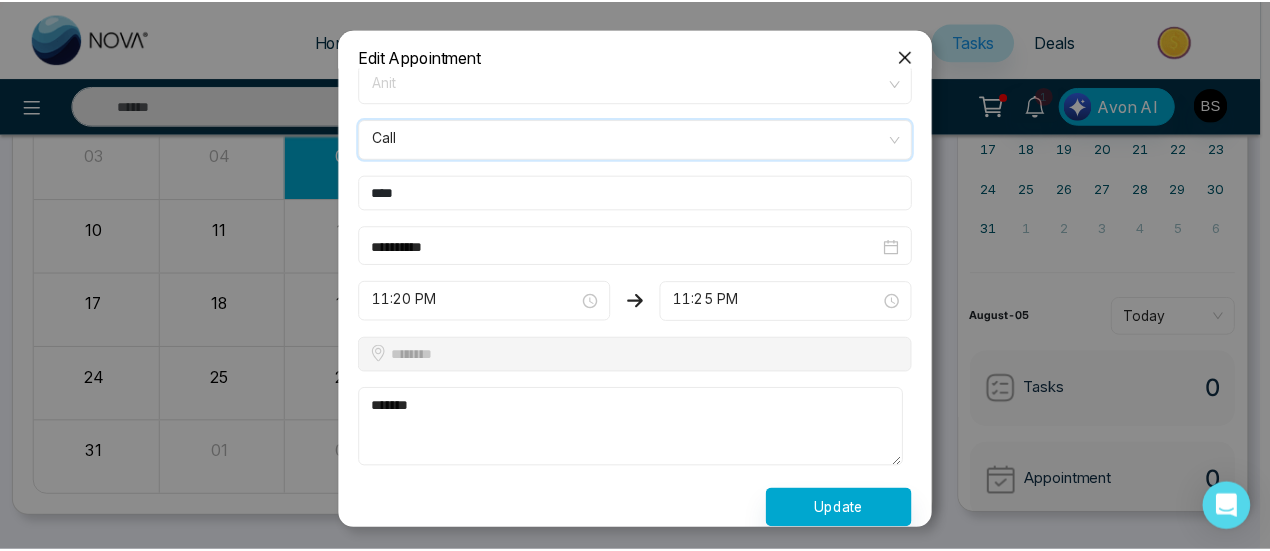 scroll, scrollTop: 30, scrollLeft: 0, axis: vertical 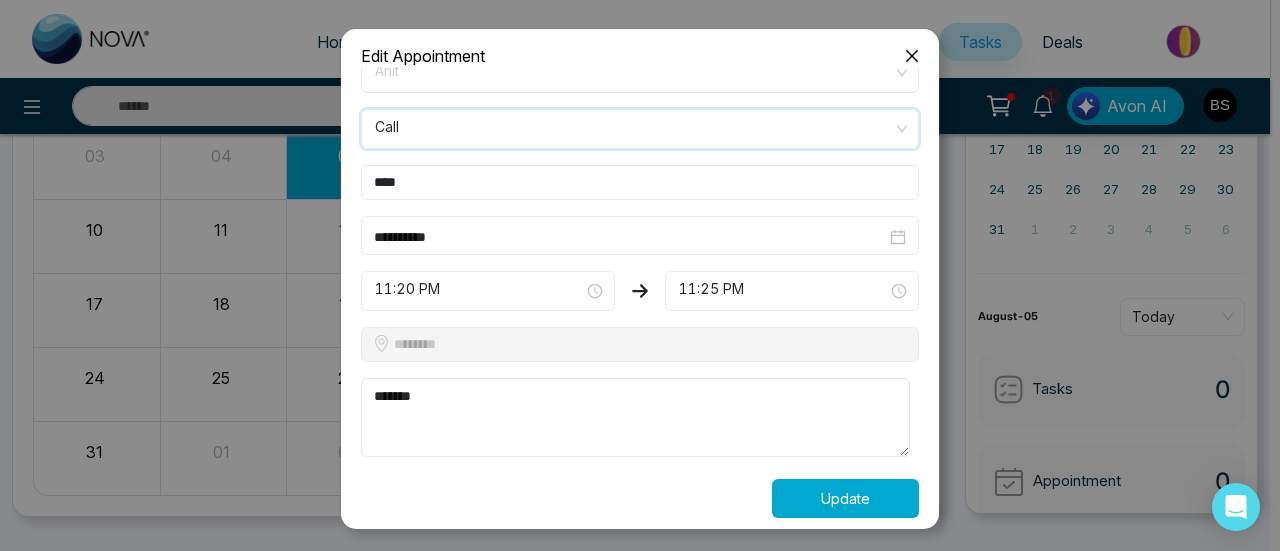 click on "Update" at bounding box center (845, 498) 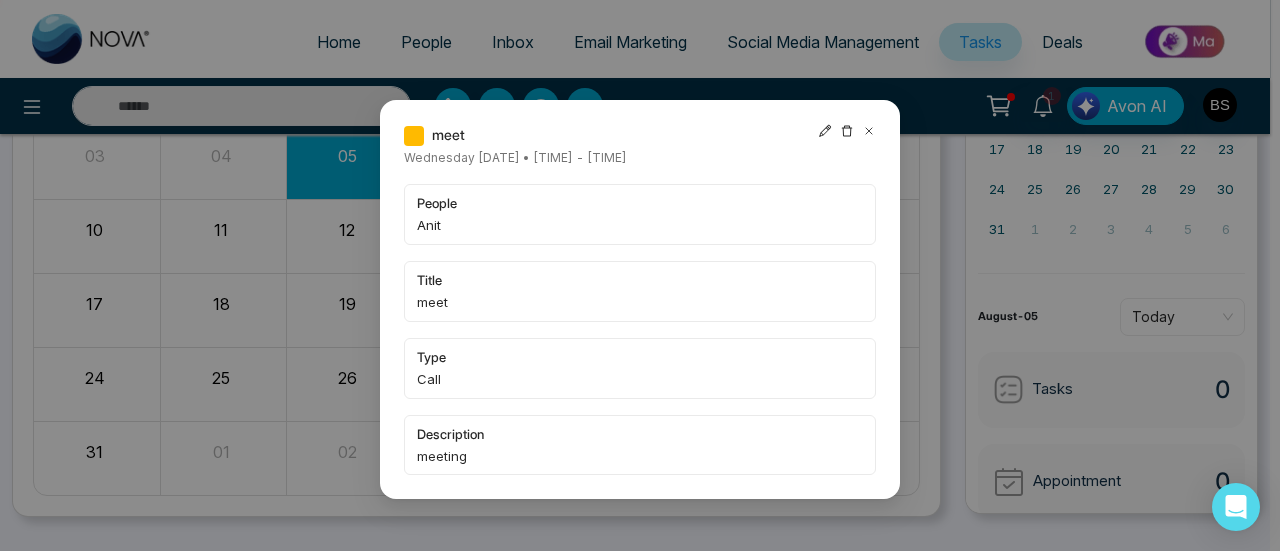 click 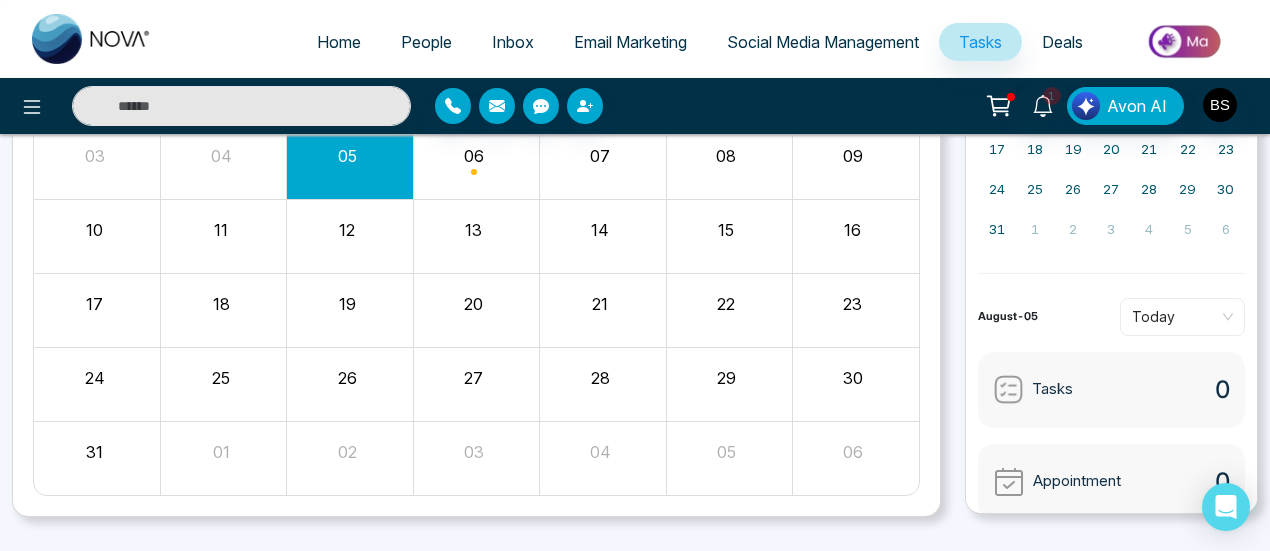 click on "Email Marketing" at bounding box center [630, 42] 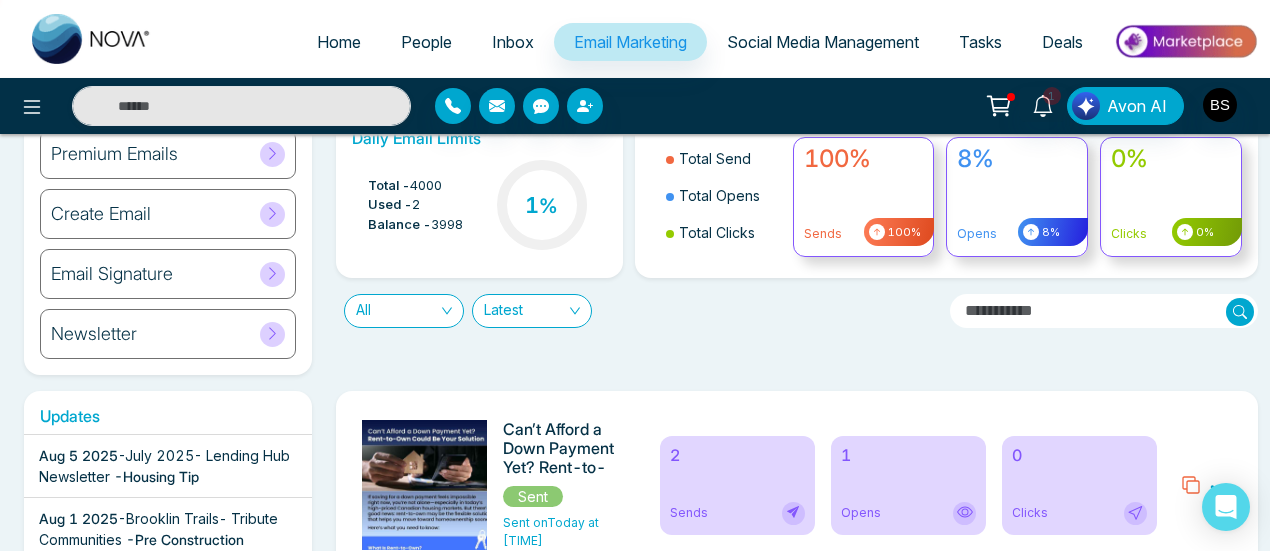 scroll, scrollTop: 200, scrollLeft: 0, axis: vertical 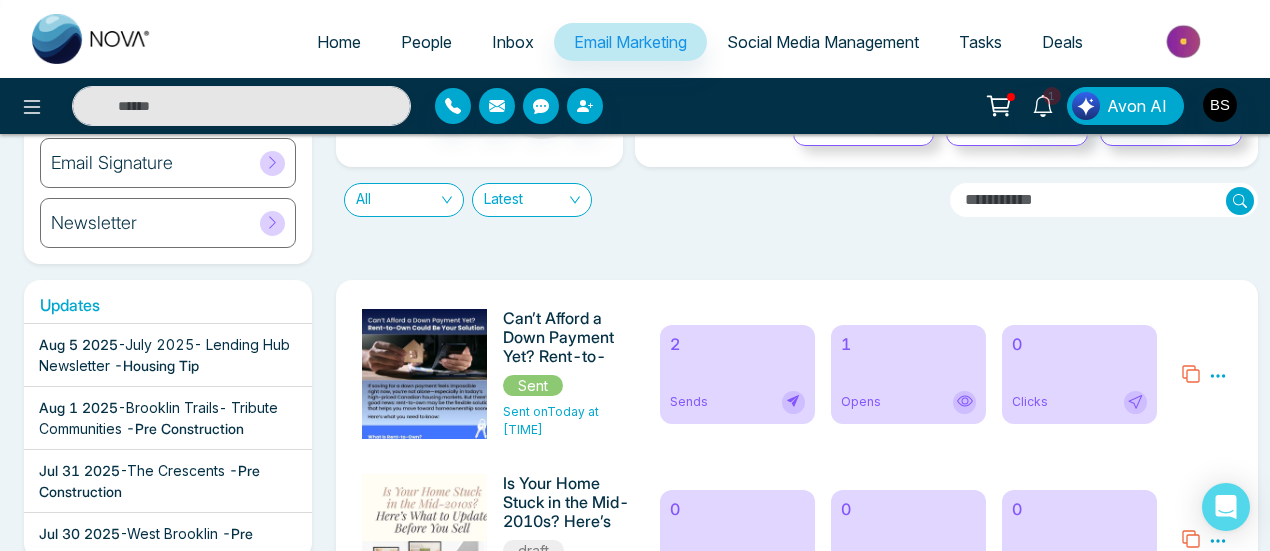 click at bounding box center [1185, 41] 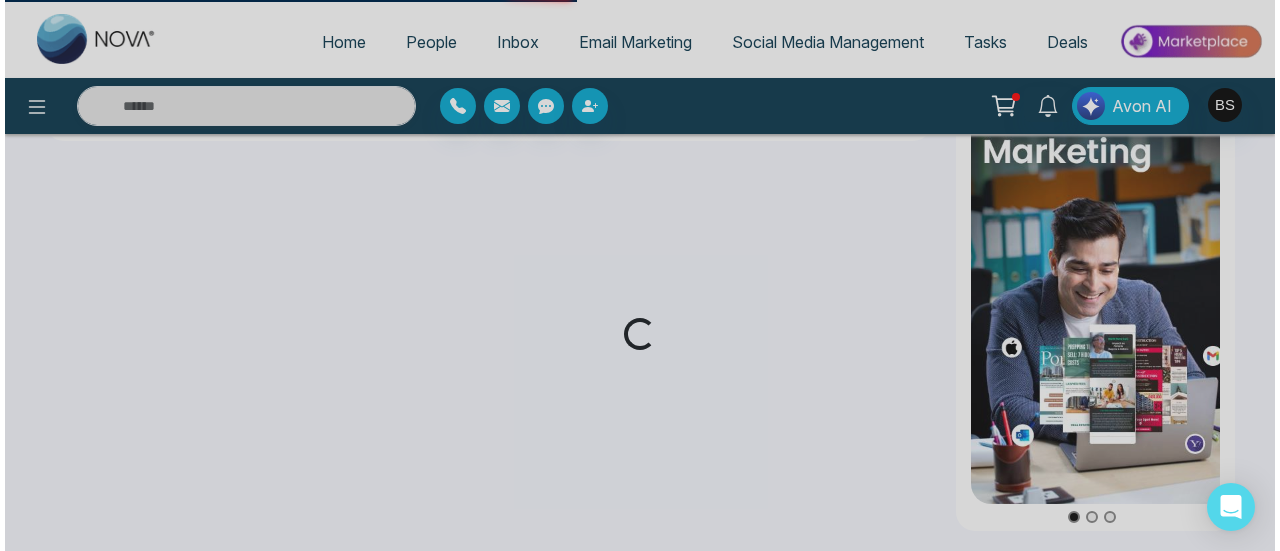 scroll, scrollTop: 0, scrollLeft: 0, axis: both 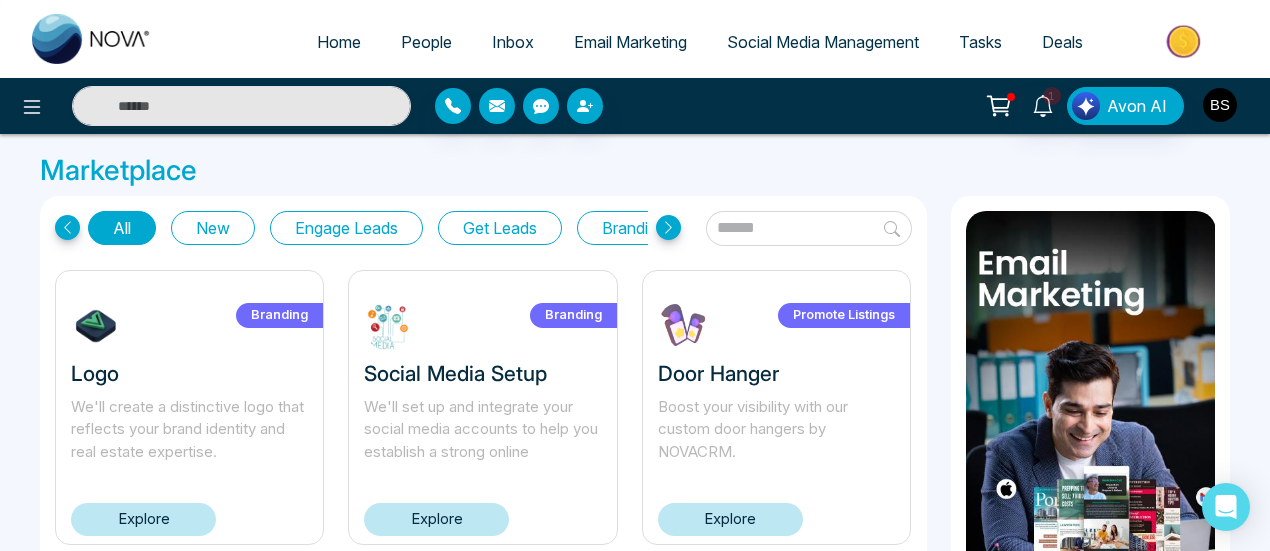 click at bounding box center (1220, 105) 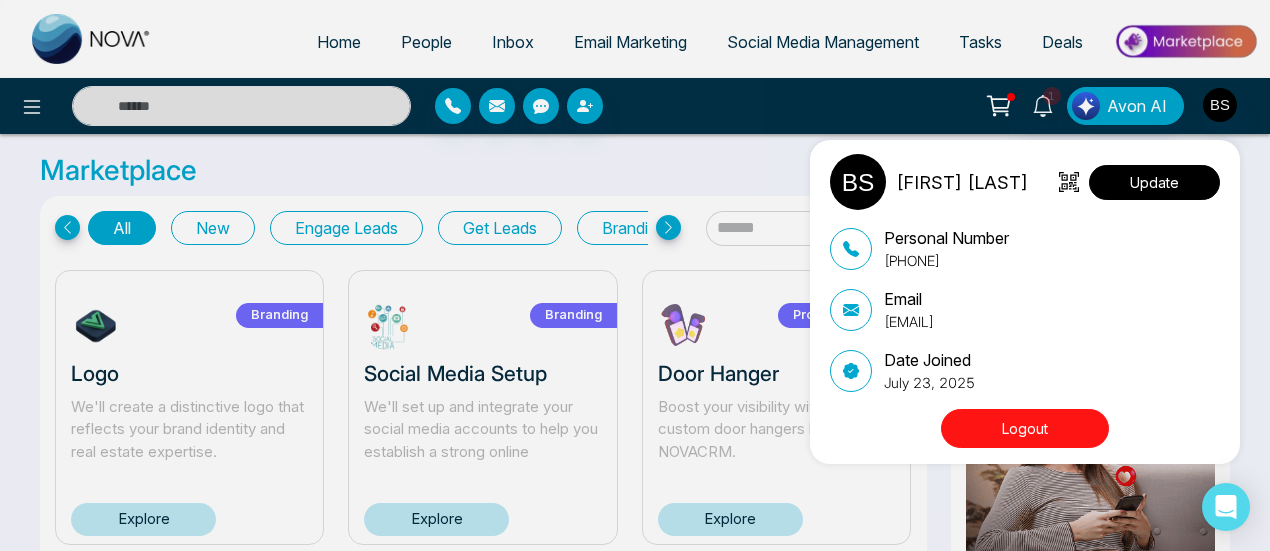 click on "Update" at bounding box center [1154, 182] 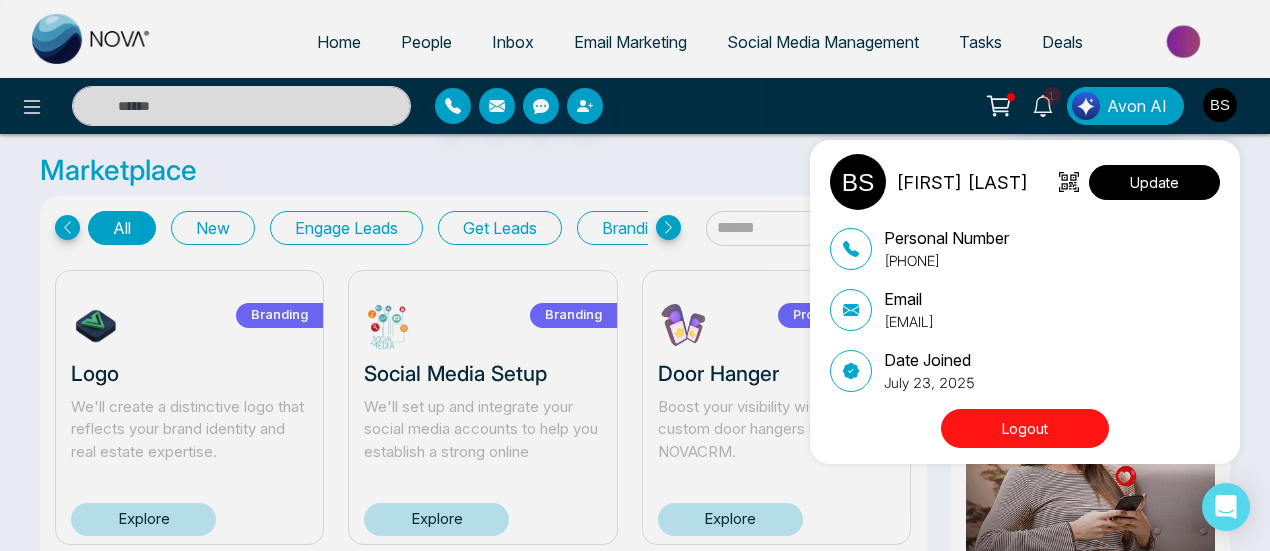 select on "***" 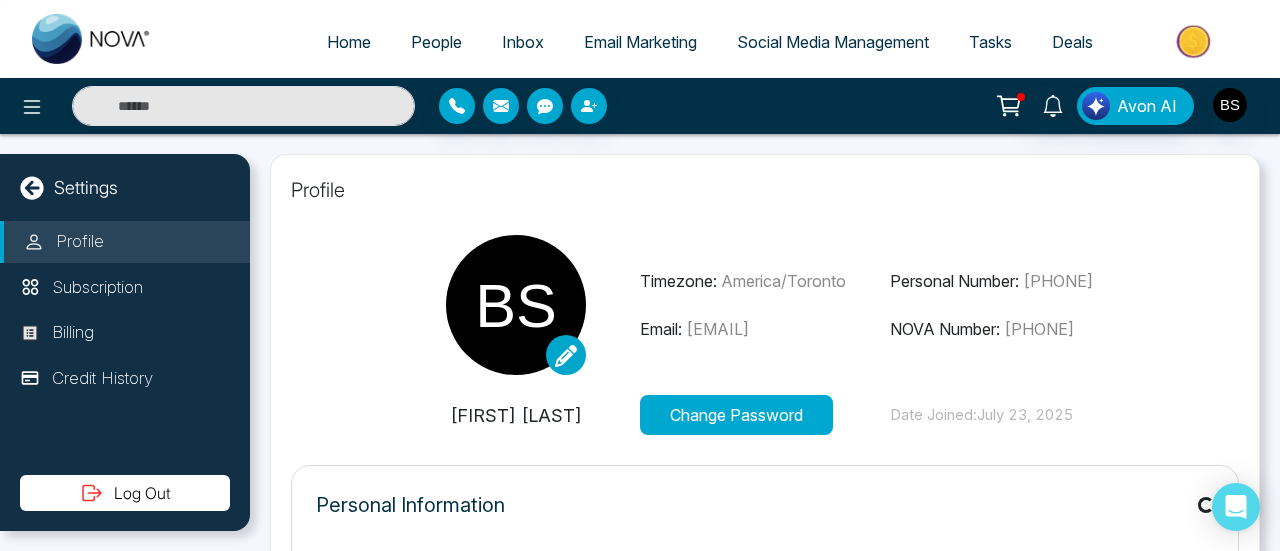 scroll, scrollTop: 200, scrollLeft: 0, axis: vertical 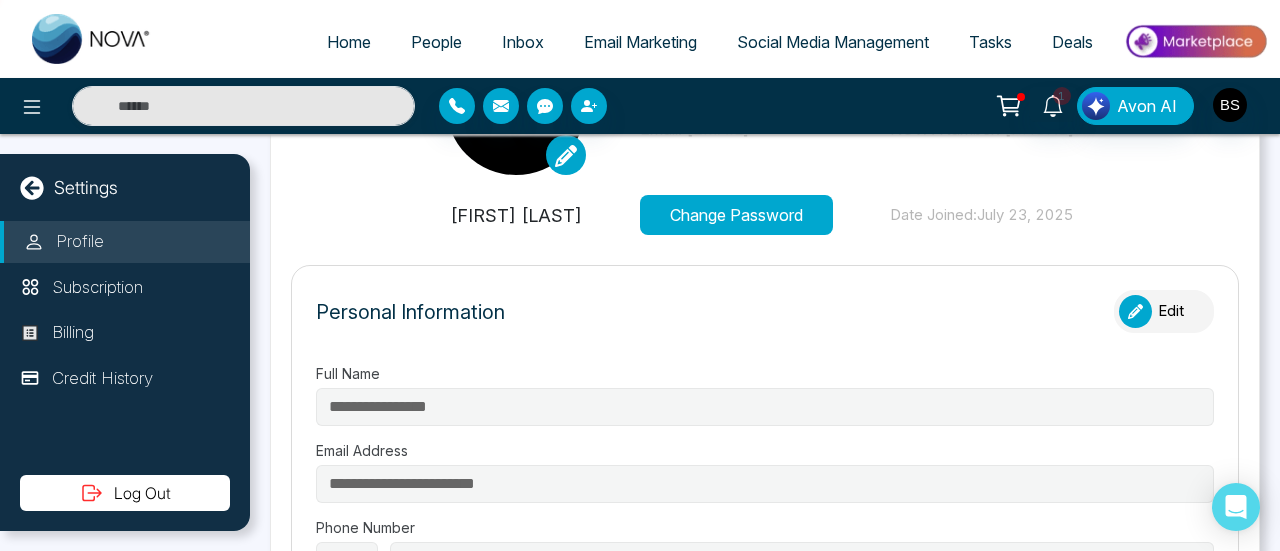 type on "***" 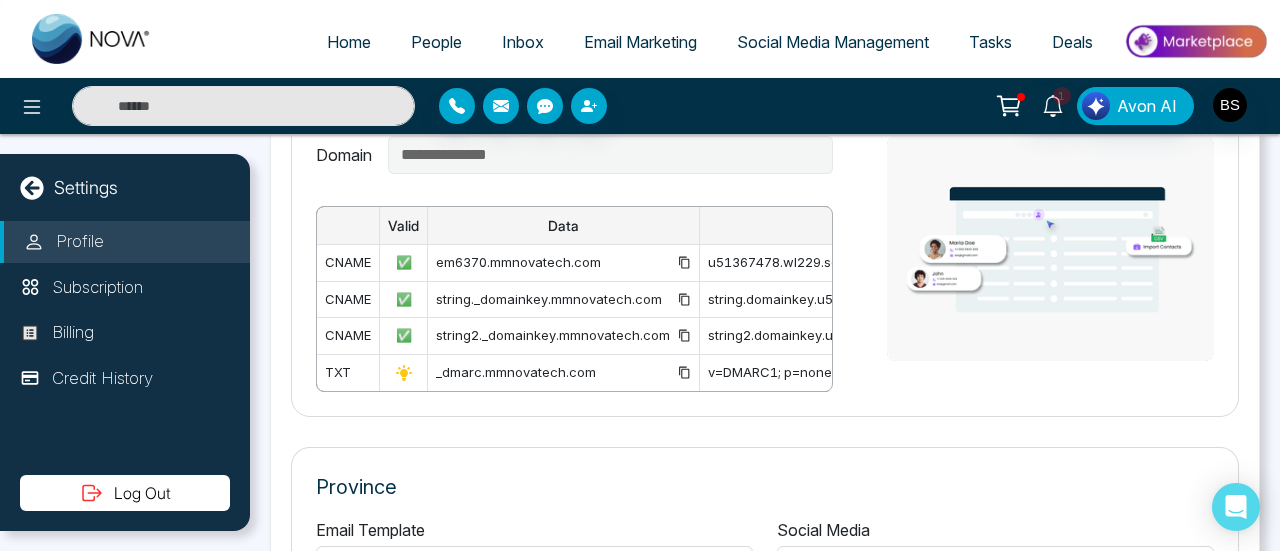 scroll, scrollTop: 2248, scrollLeft: 0, axis: vertical 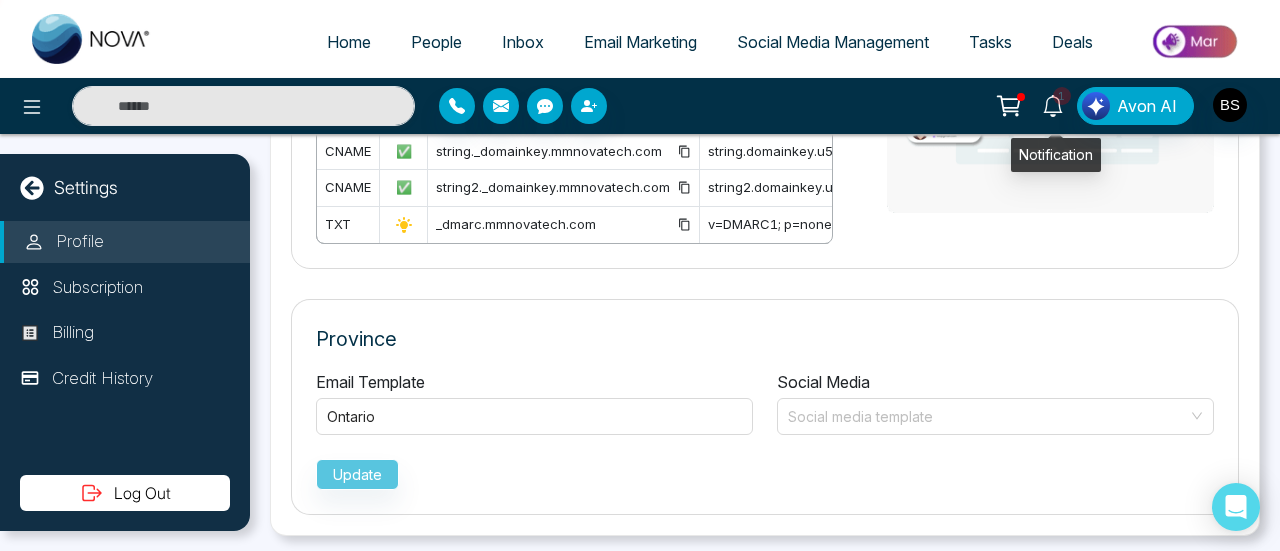 click on "1" at bounding box center [1053, 104] 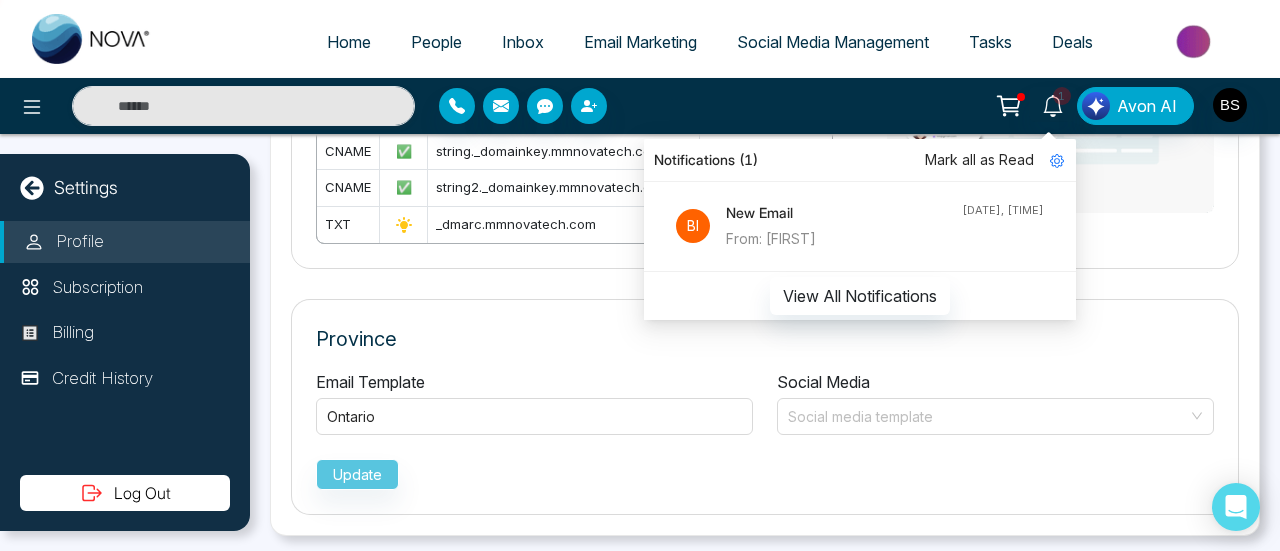 click on "**********" at bounding box center (765, -779) 